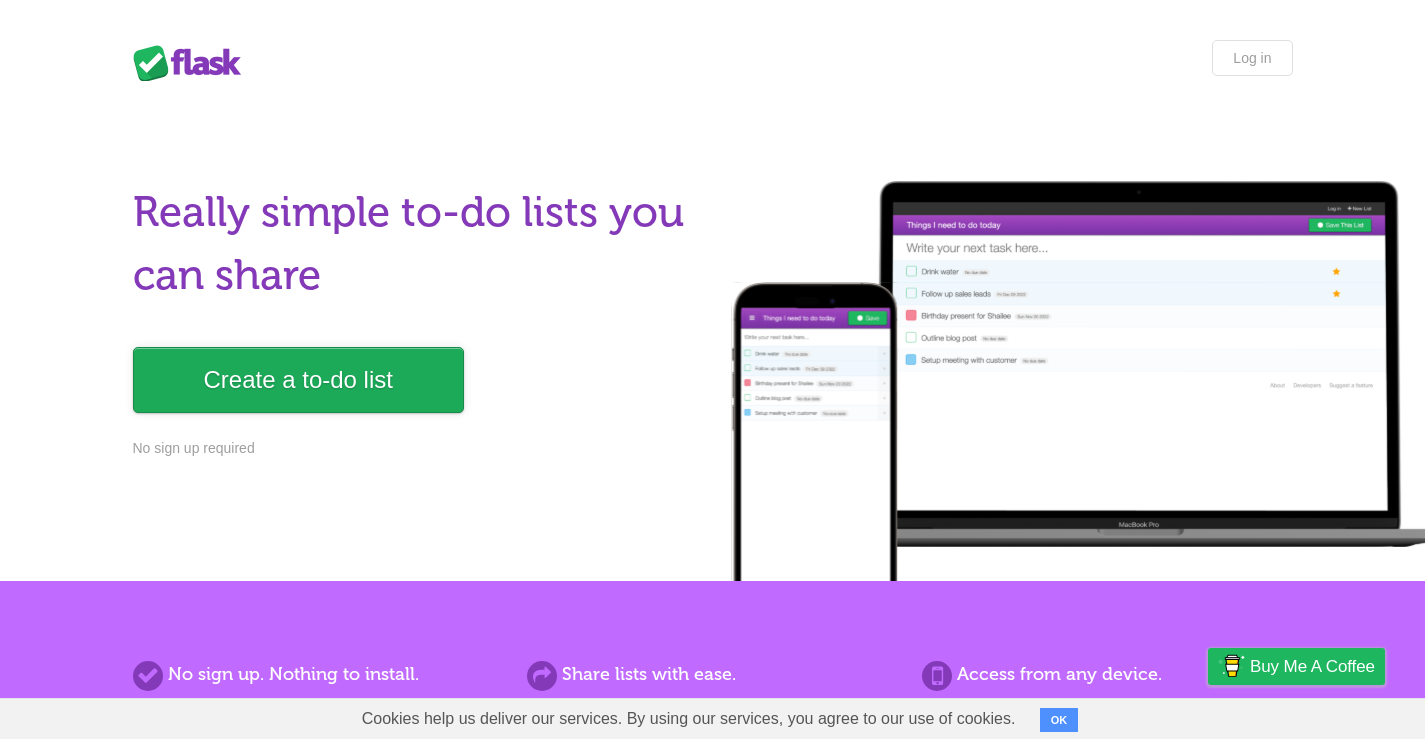 scroll, scrollTop: 200, scrollLeft: 0, axis: vertical 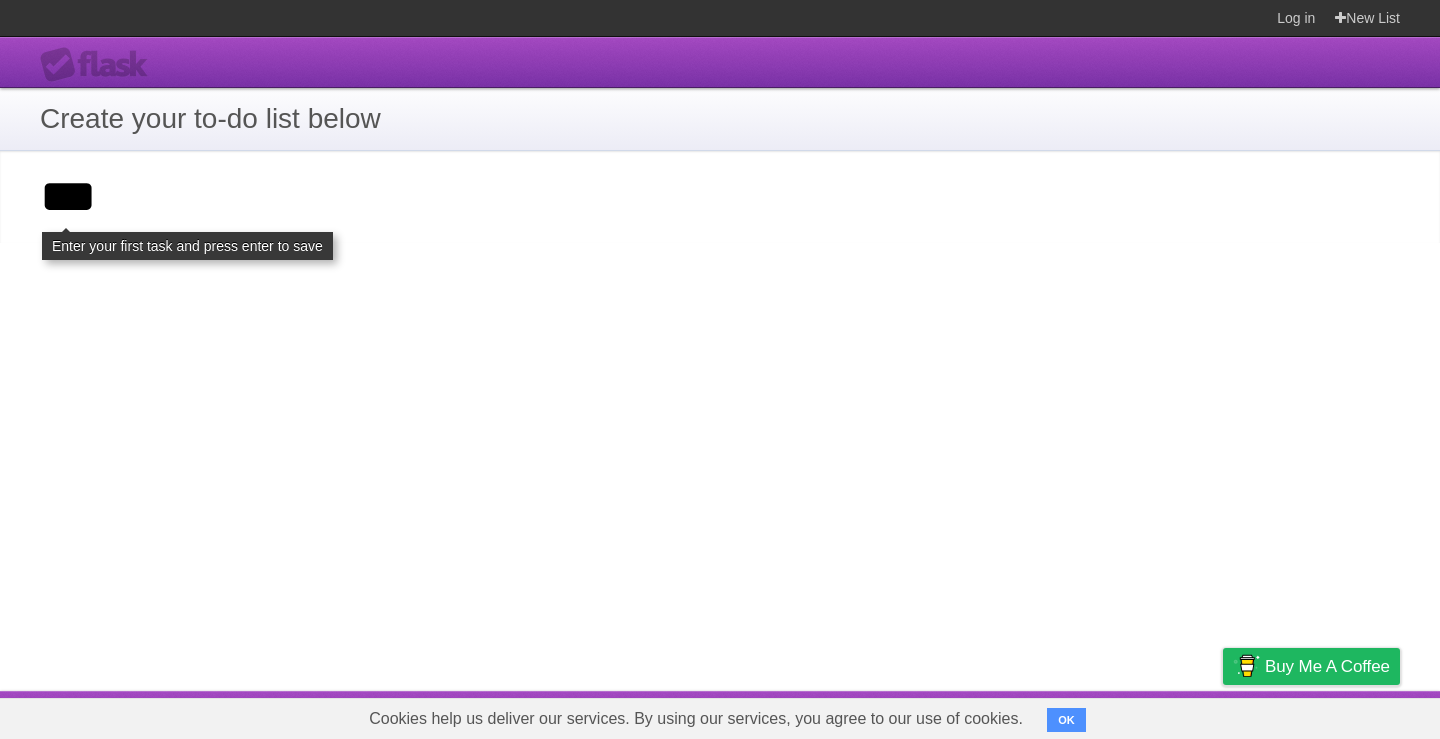 click on "**********" at bounding box center (0, 0) 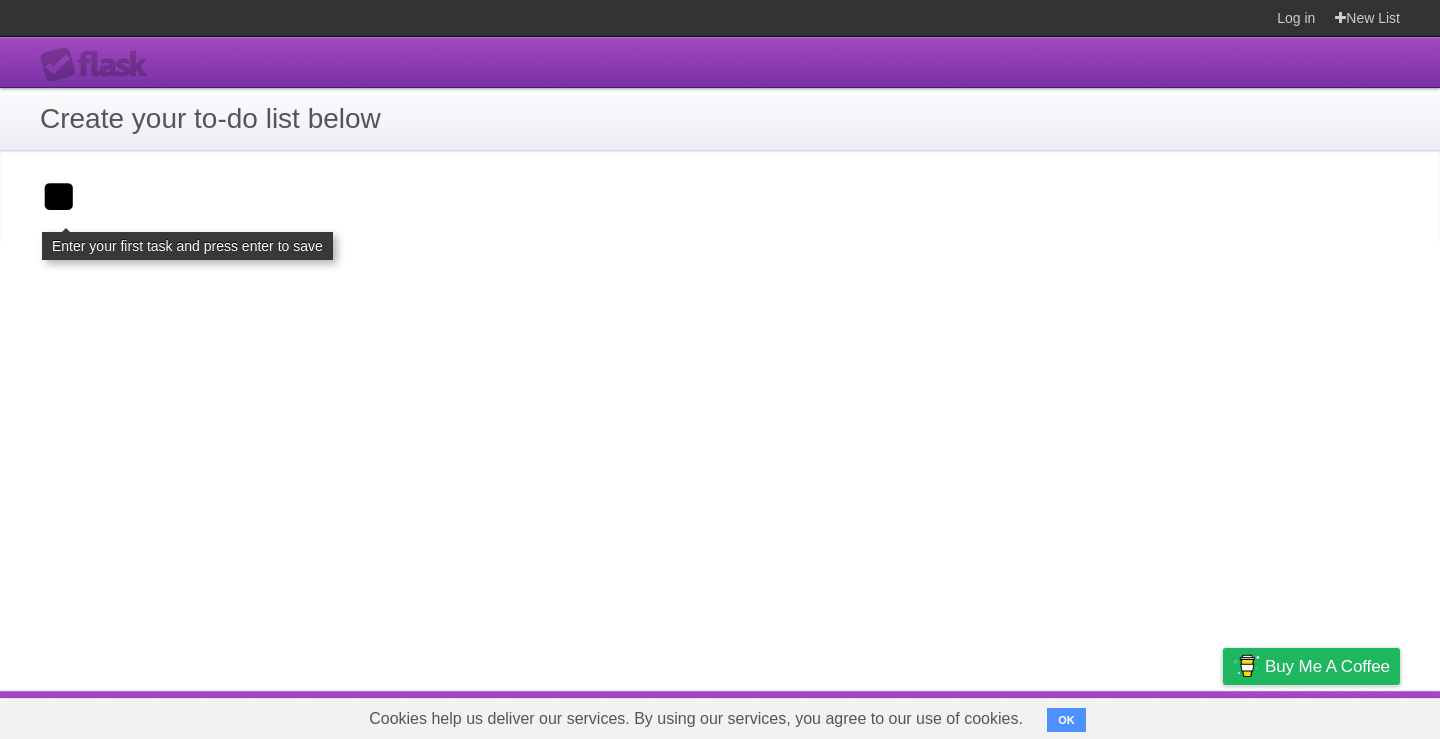 type on "**" 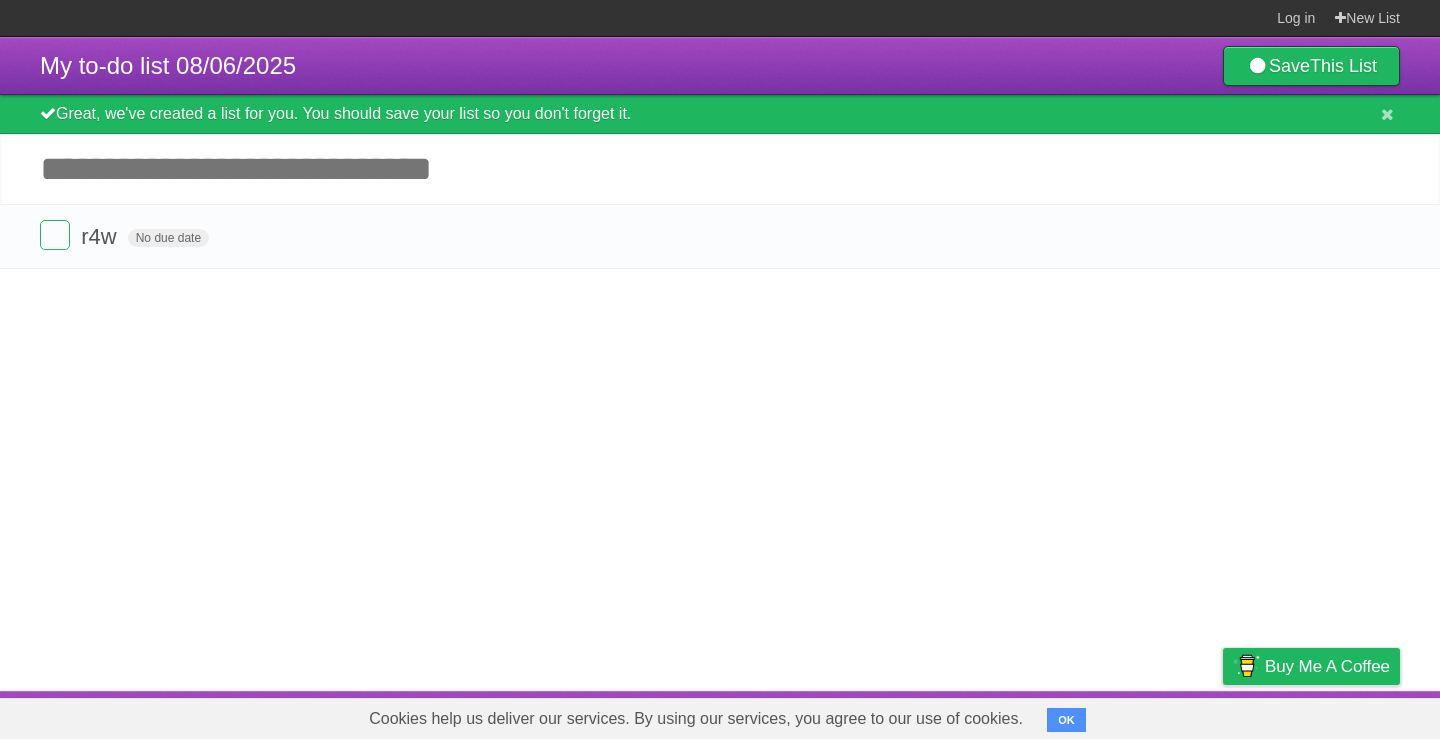 scroll, scrollTop: 0, scrollLeft: 0, axis: both 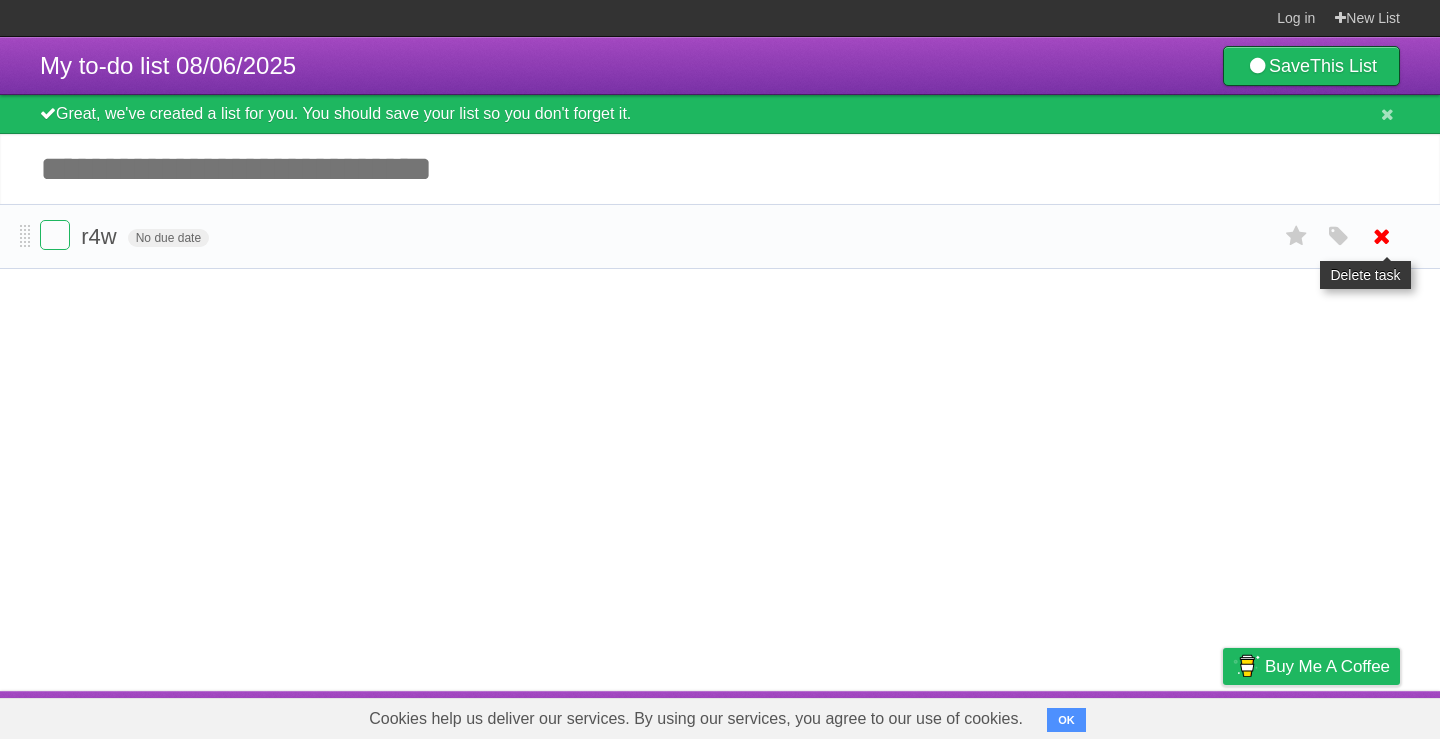 click at bounding box center [1382, 236] 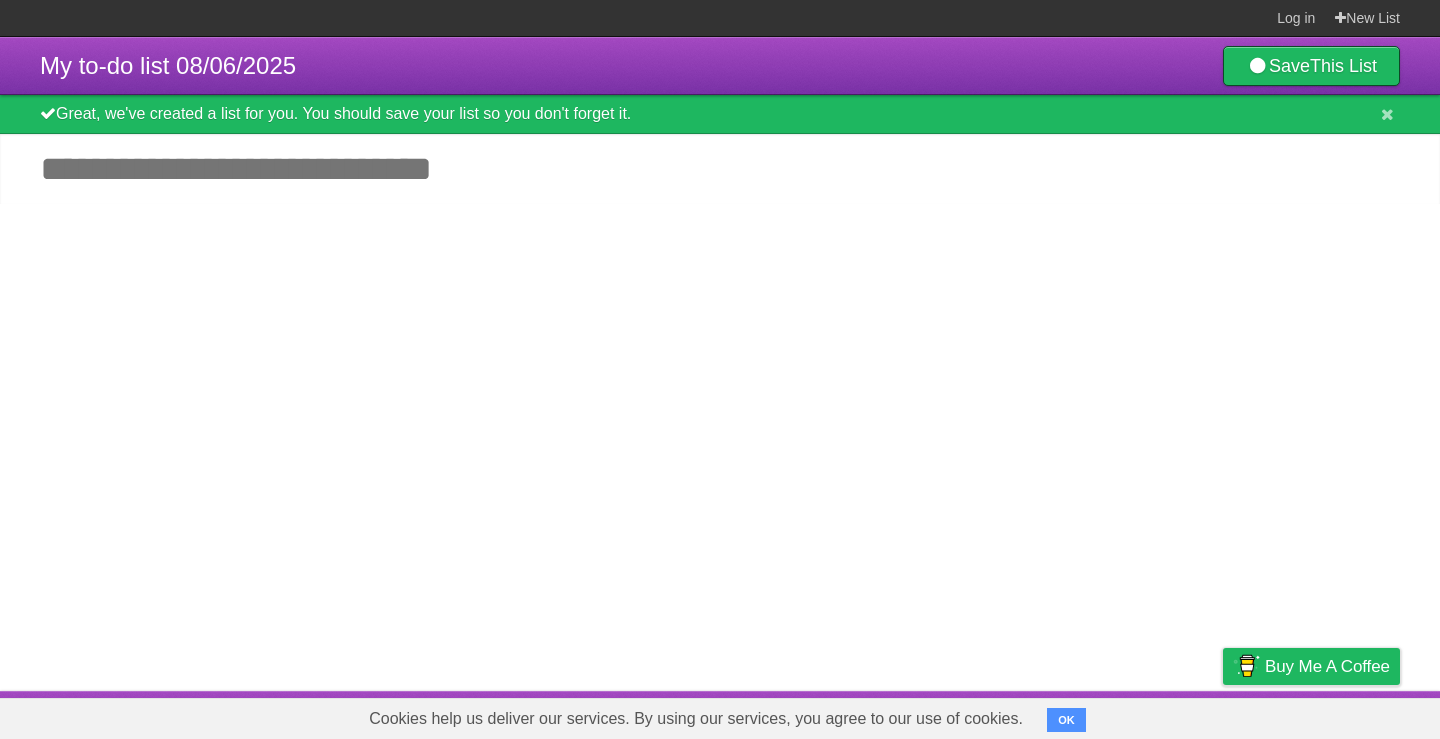 click on "Add another task" at bounding box center [720, 169] 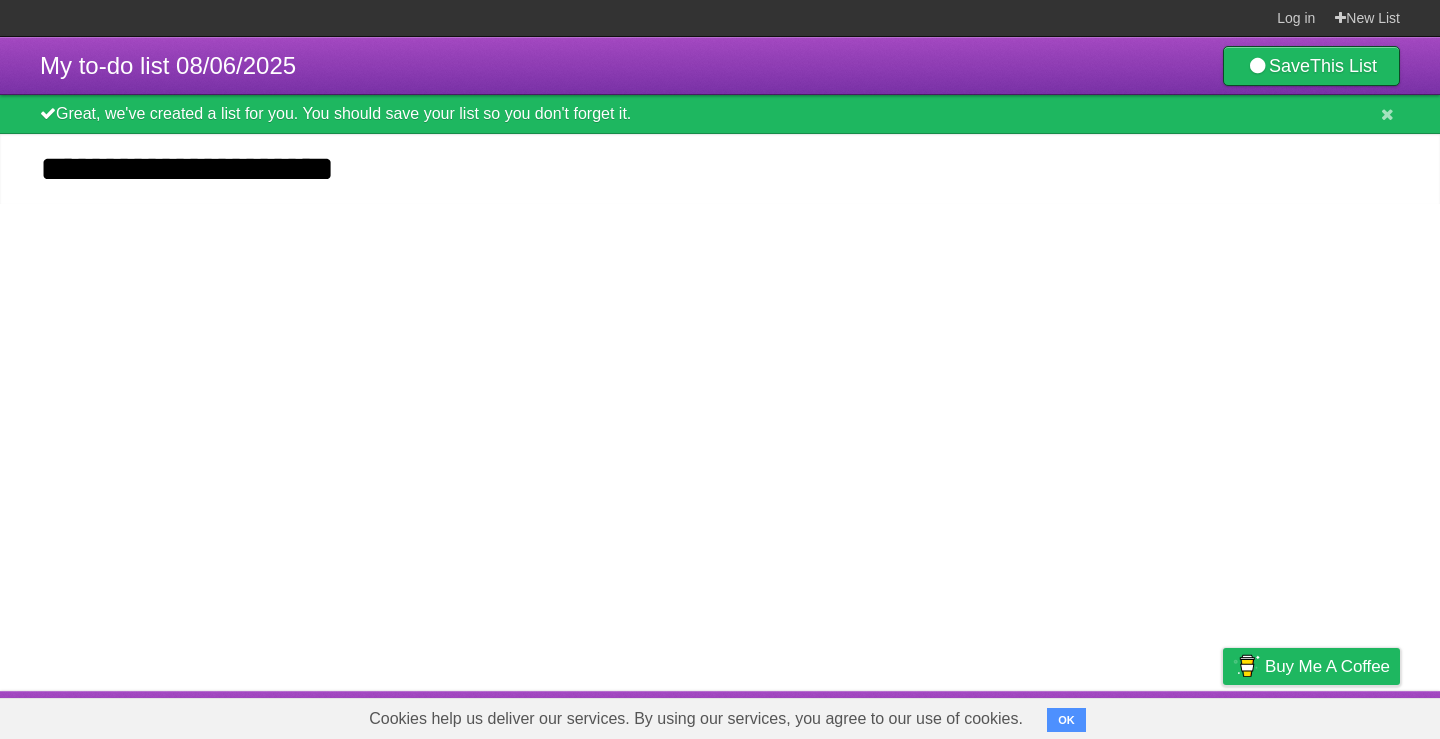 type on "**********" 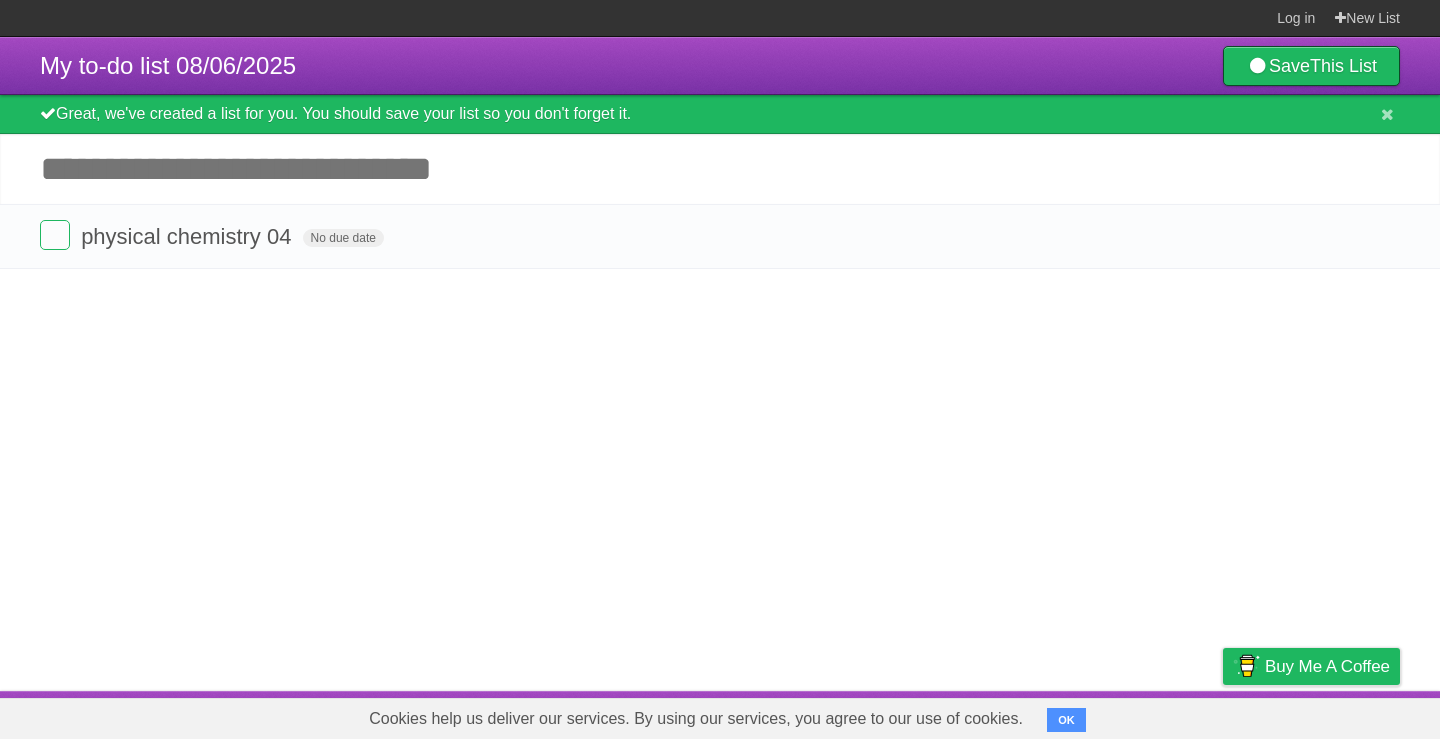 click on "Add another task" at bounding box center [720, 169] 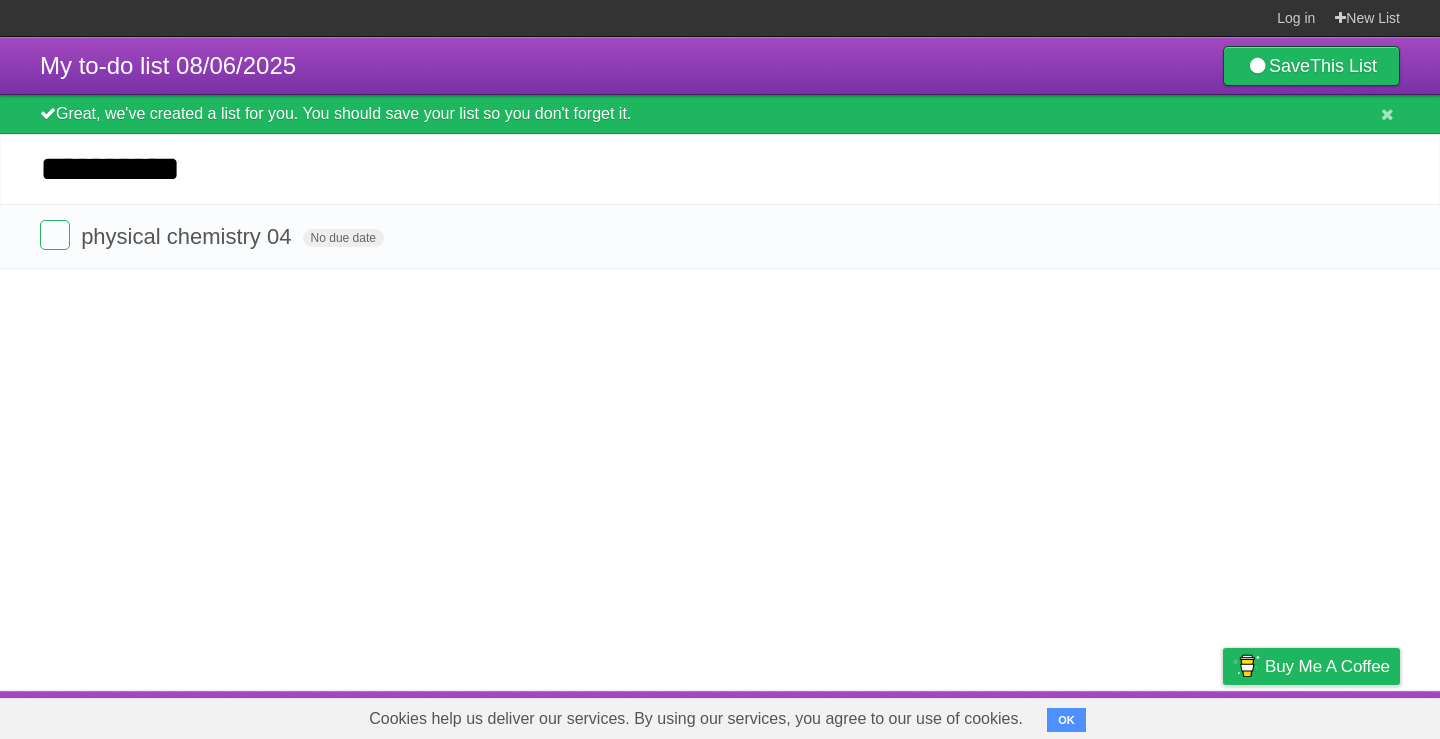 type on "**********" 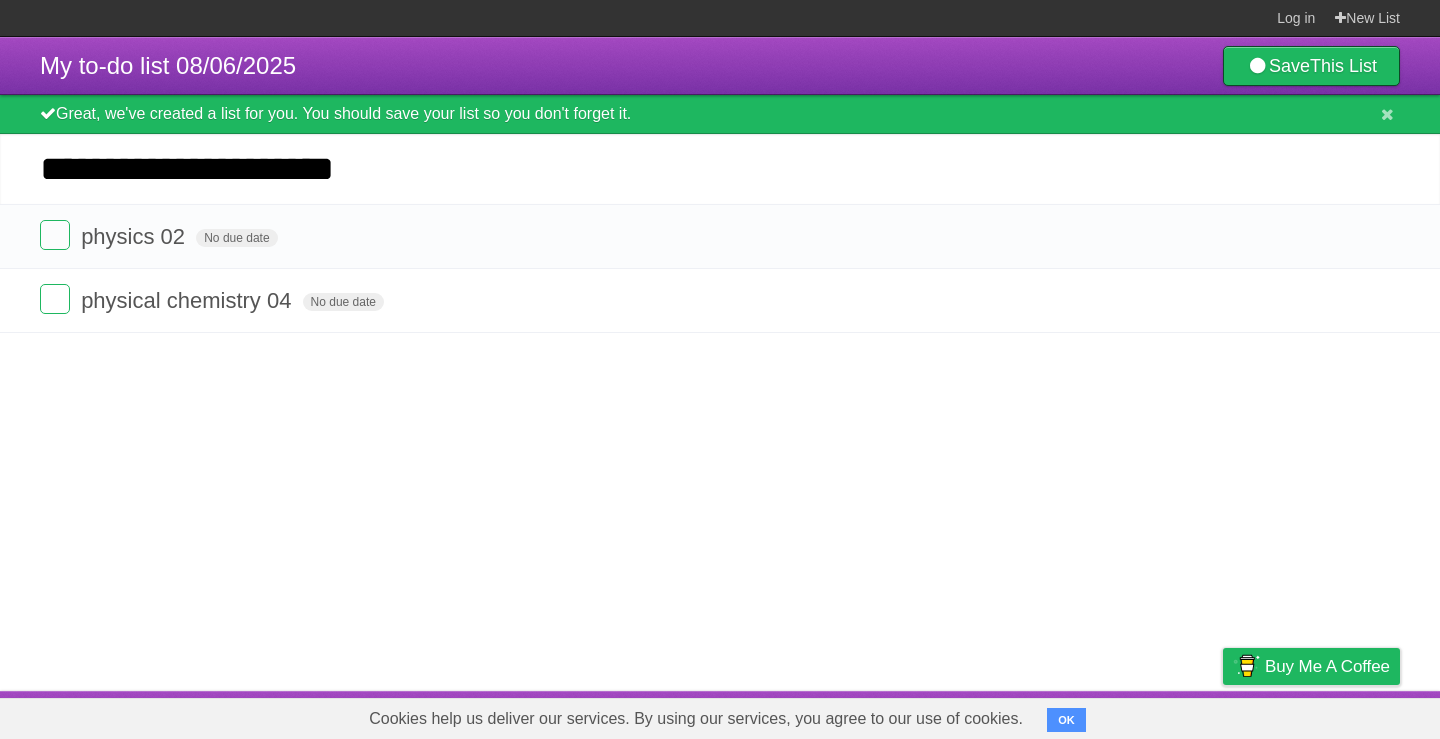 type on "**********" 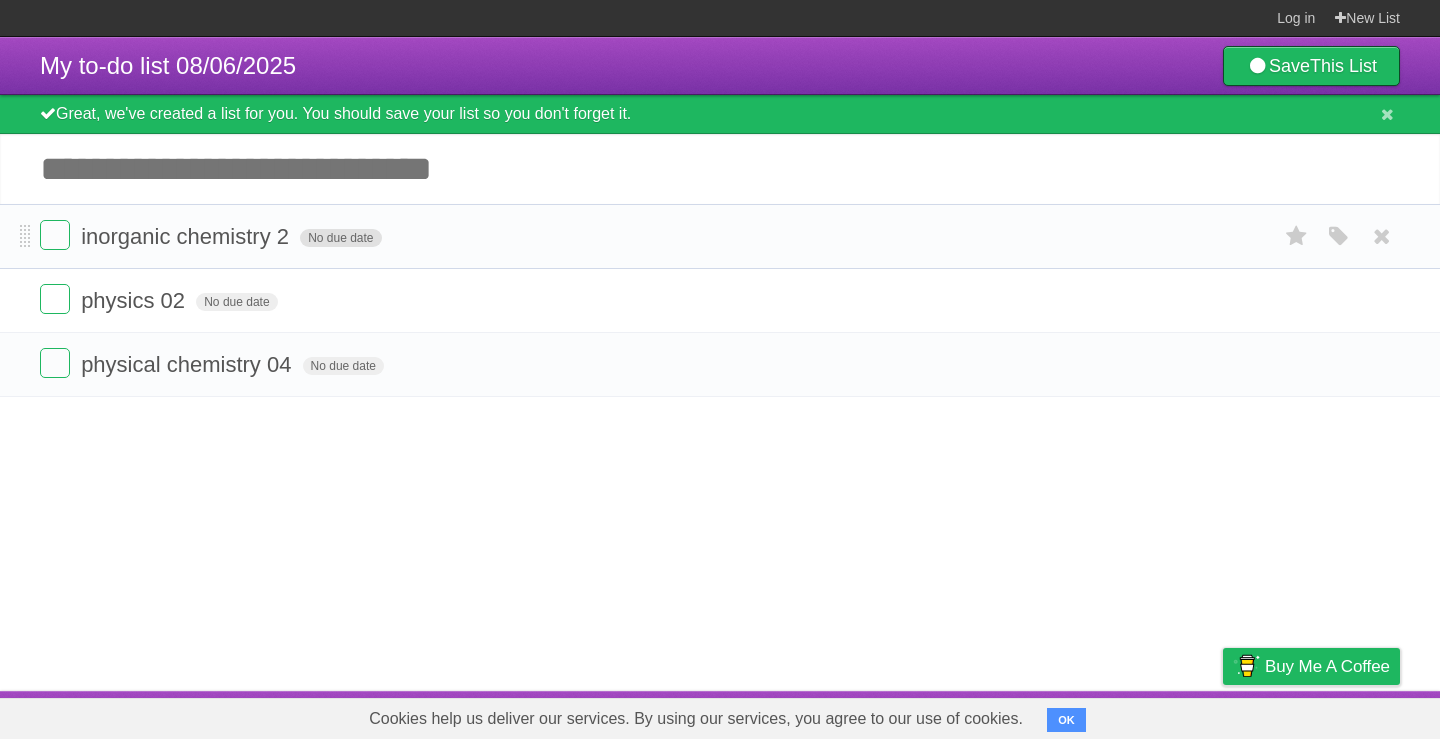 click on "No due date" at bounding box center (340, 238) 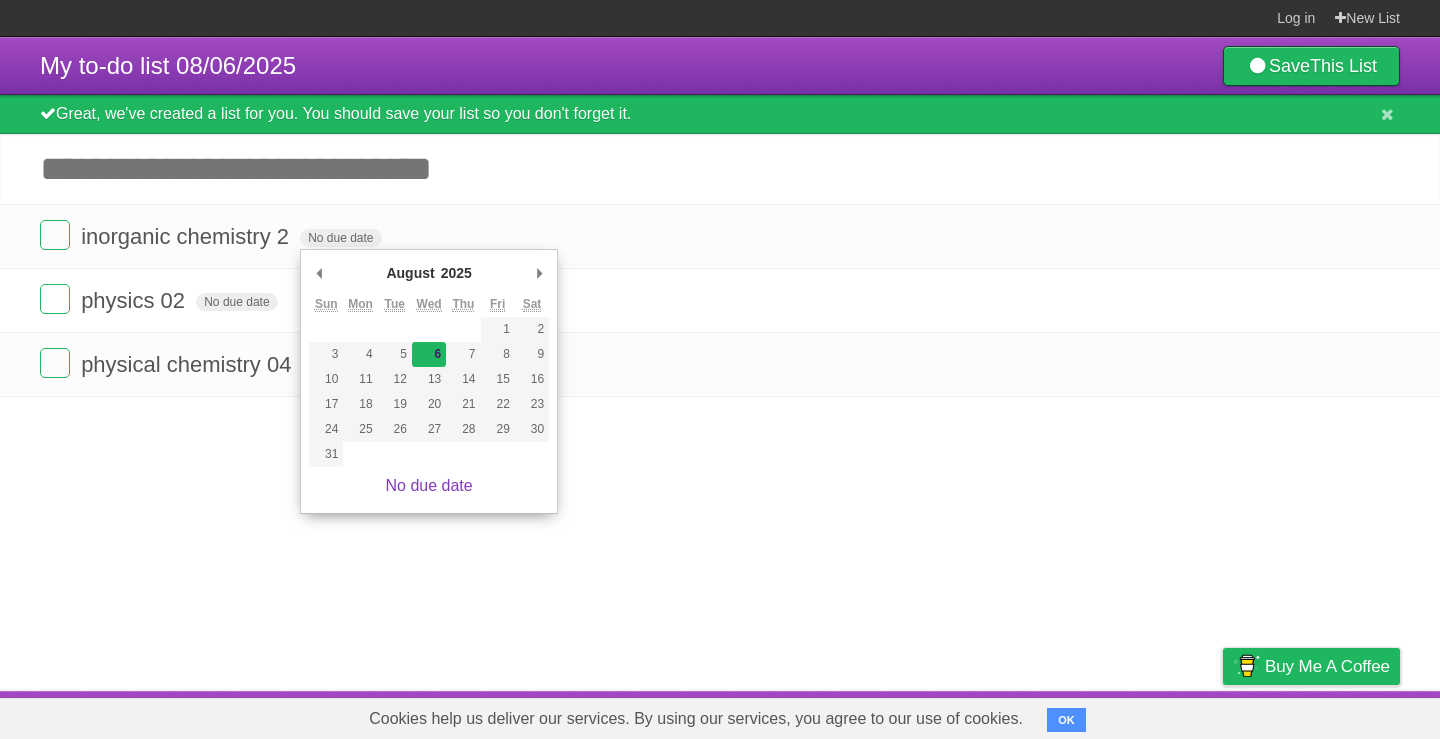type on "[DATE]" 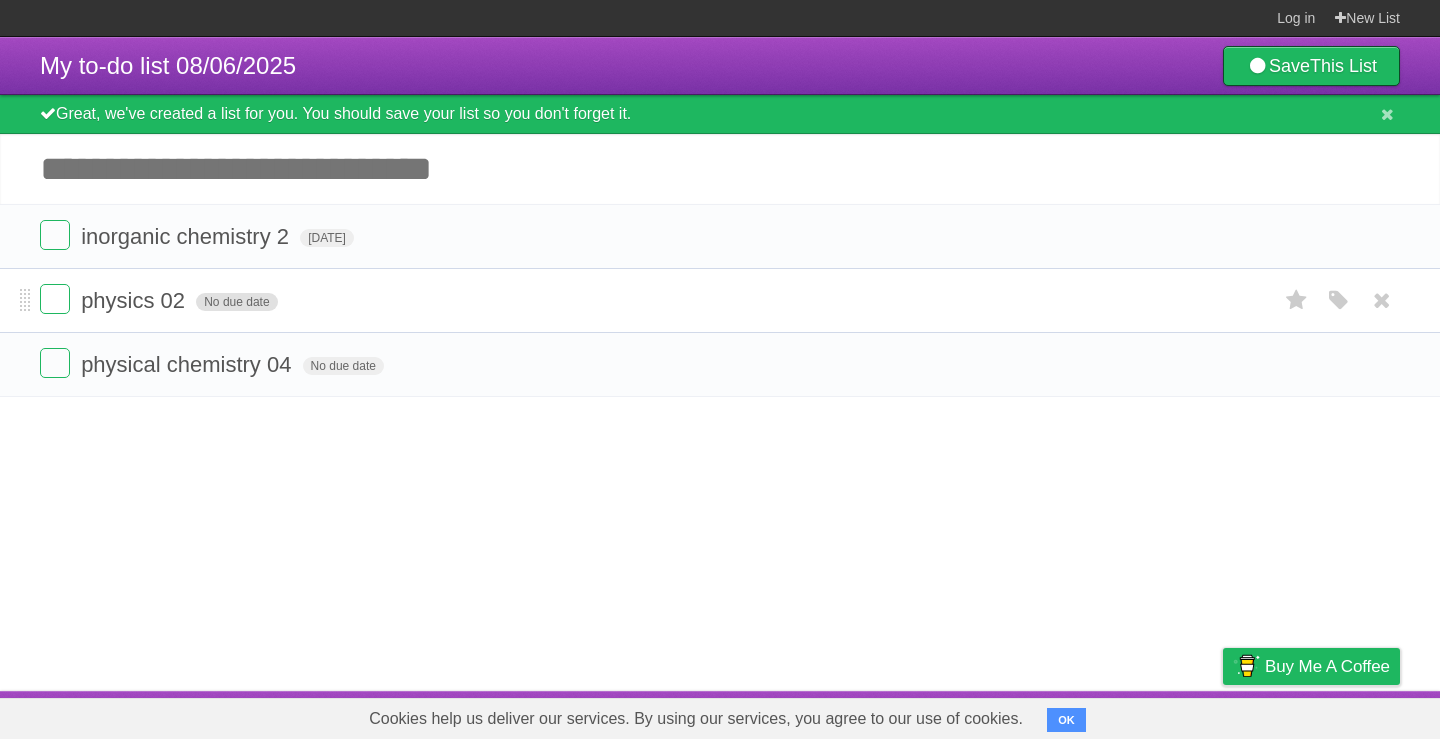 click on "No due date" at bounding box center [236, 302] 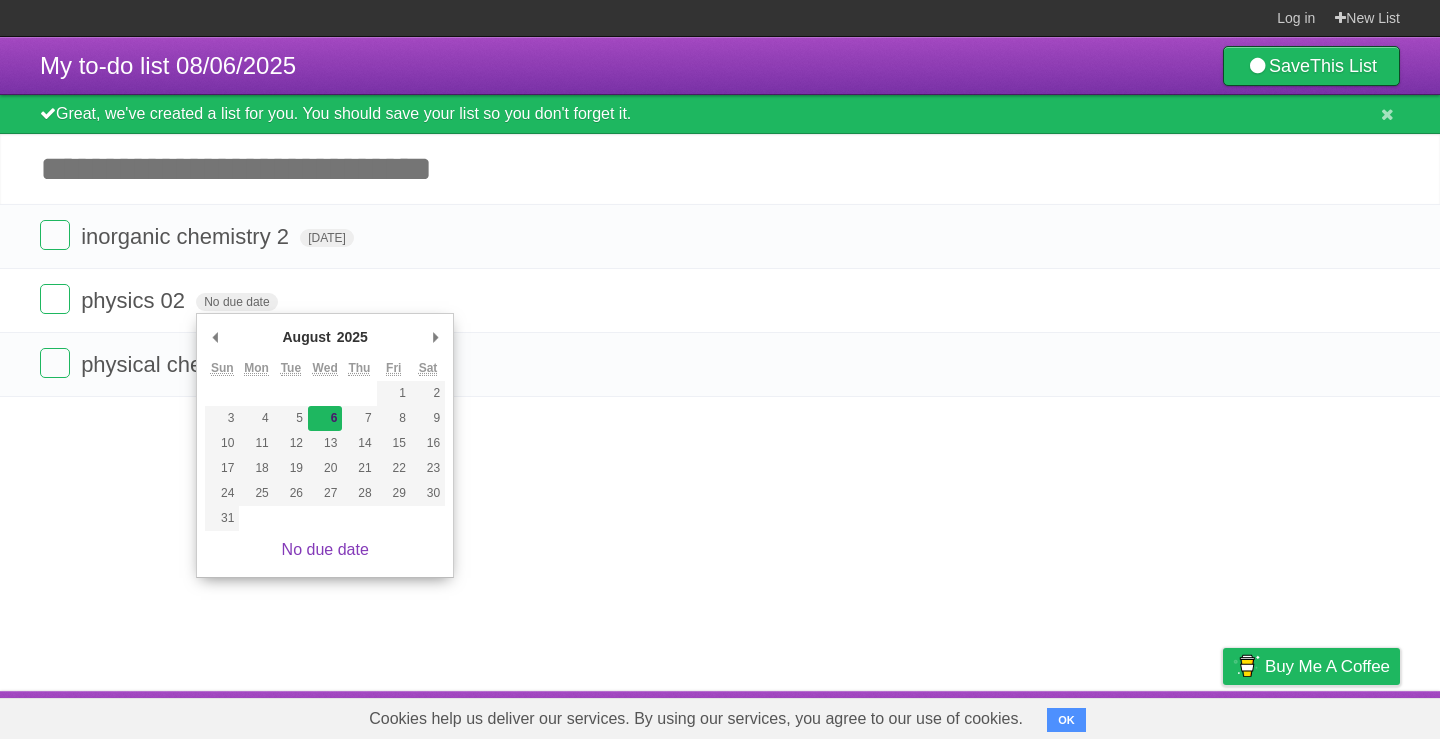 type on "[DATE]" 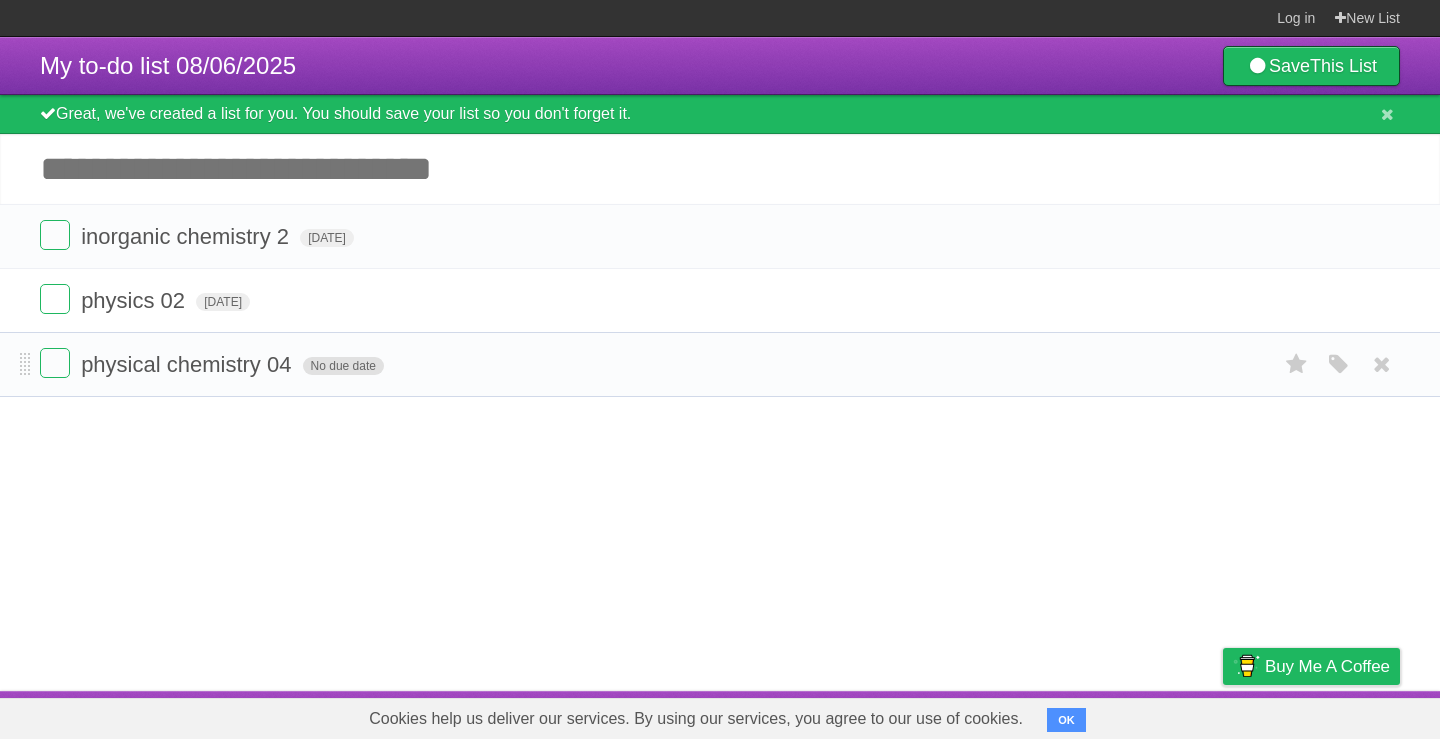 click on "No due date" at bounding box center (343, 366) 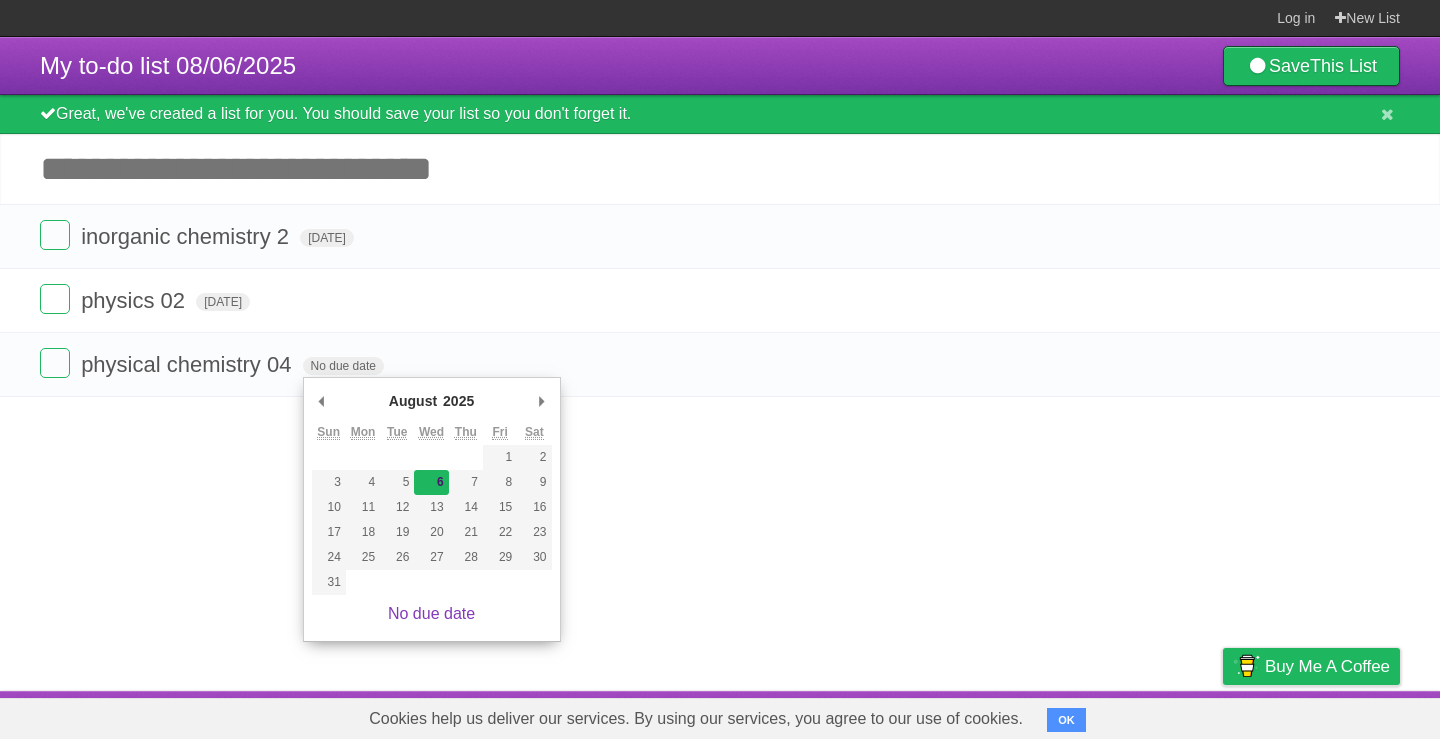 type on "[DATE]" 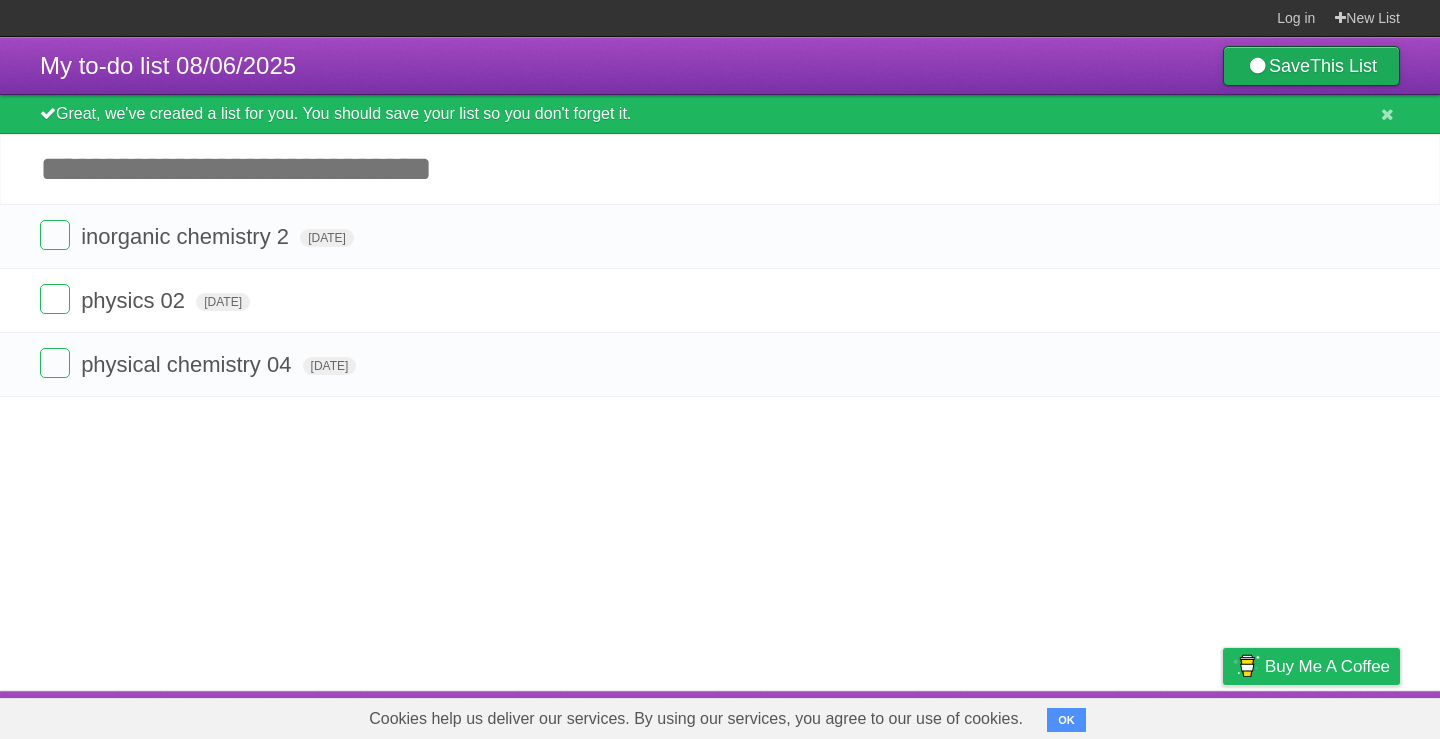 click on "Save  This List" at bounding box center [1311, 66] 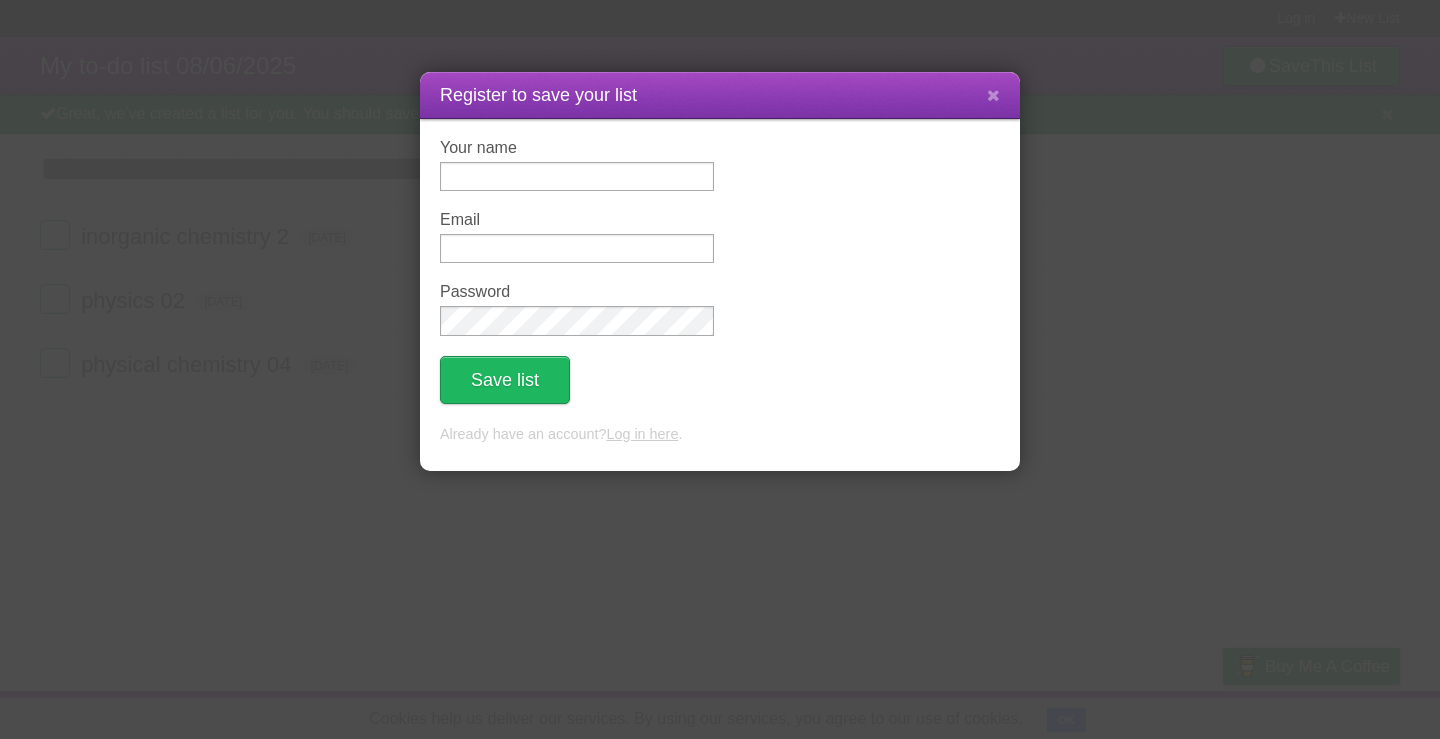click at bounding box center (993, 96) 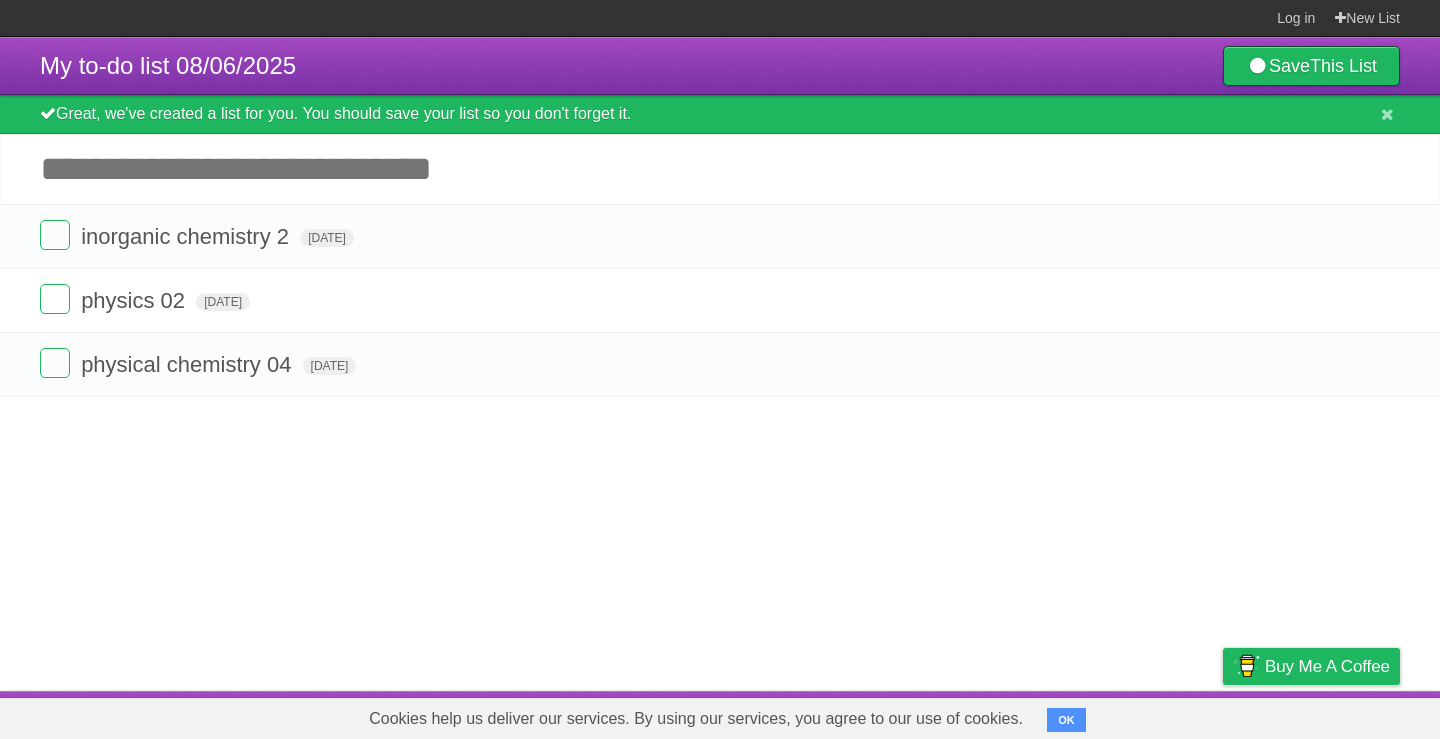 click on "Add another task" at bounding box center (720, 169) 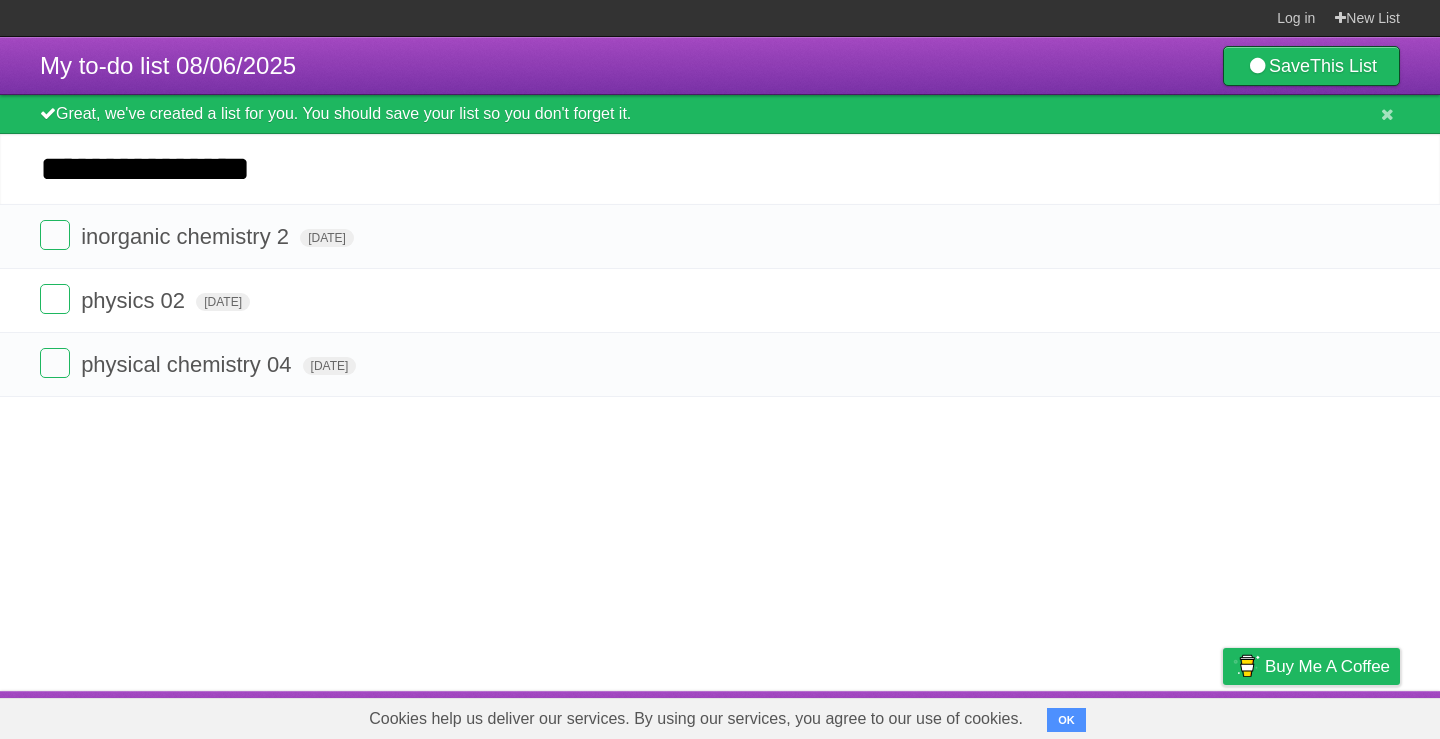 type on "**********" 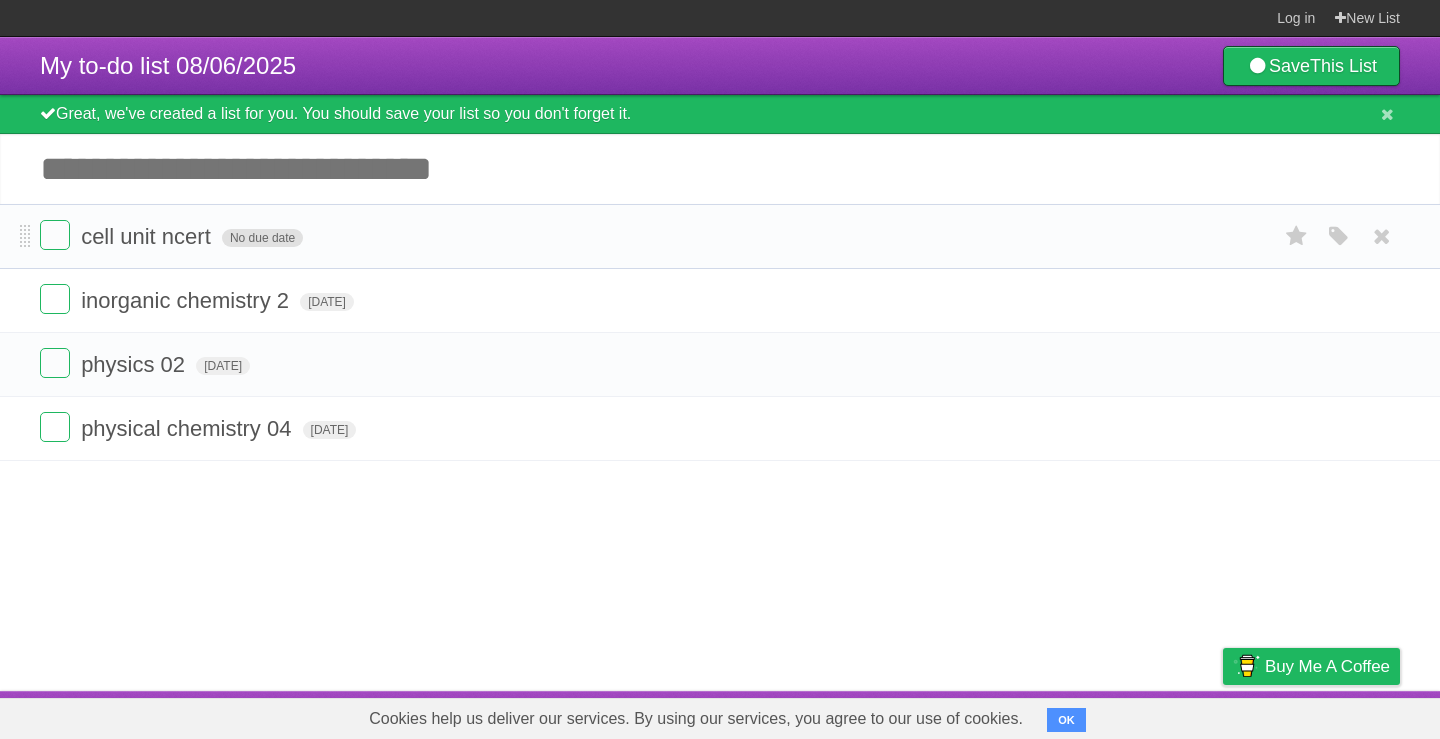 click on "No due date" at bounding box center [262, 238] 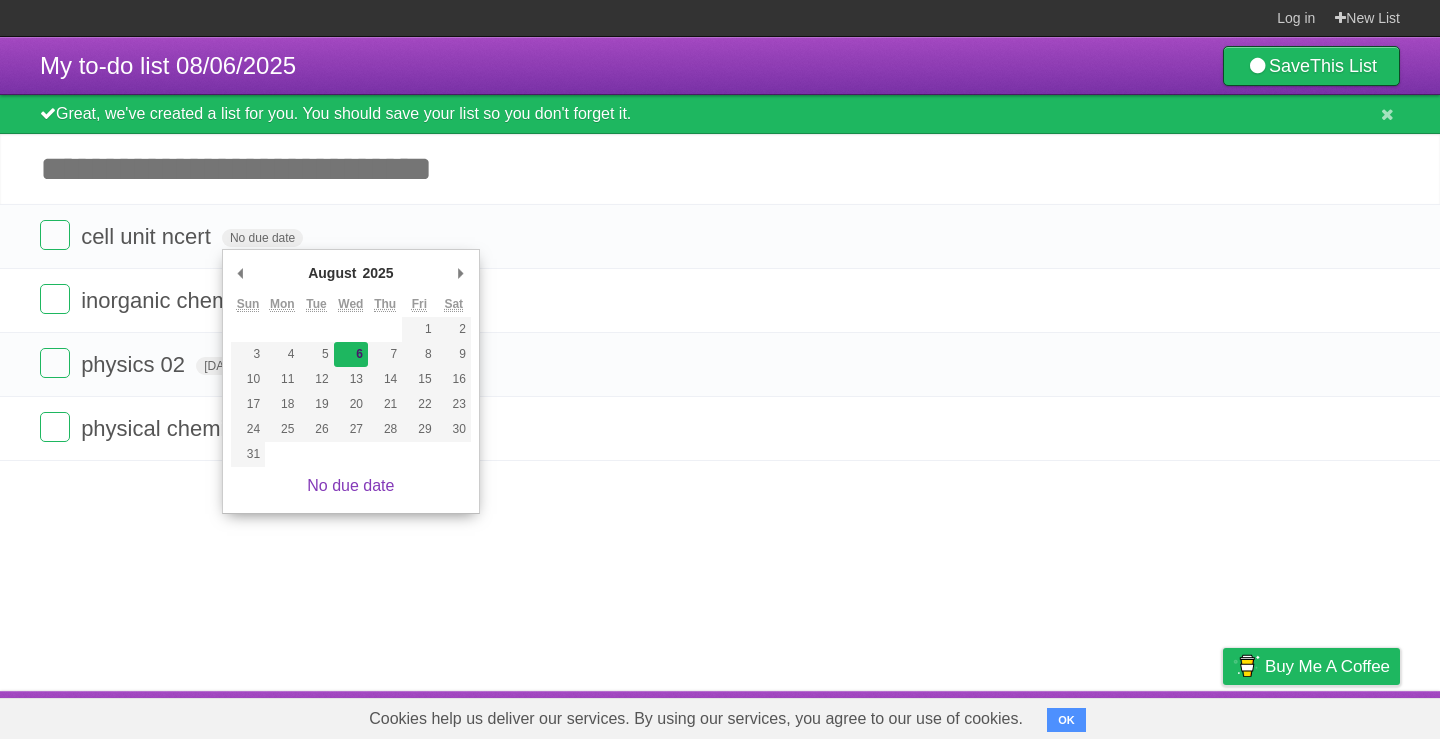 type on "[DATE]" 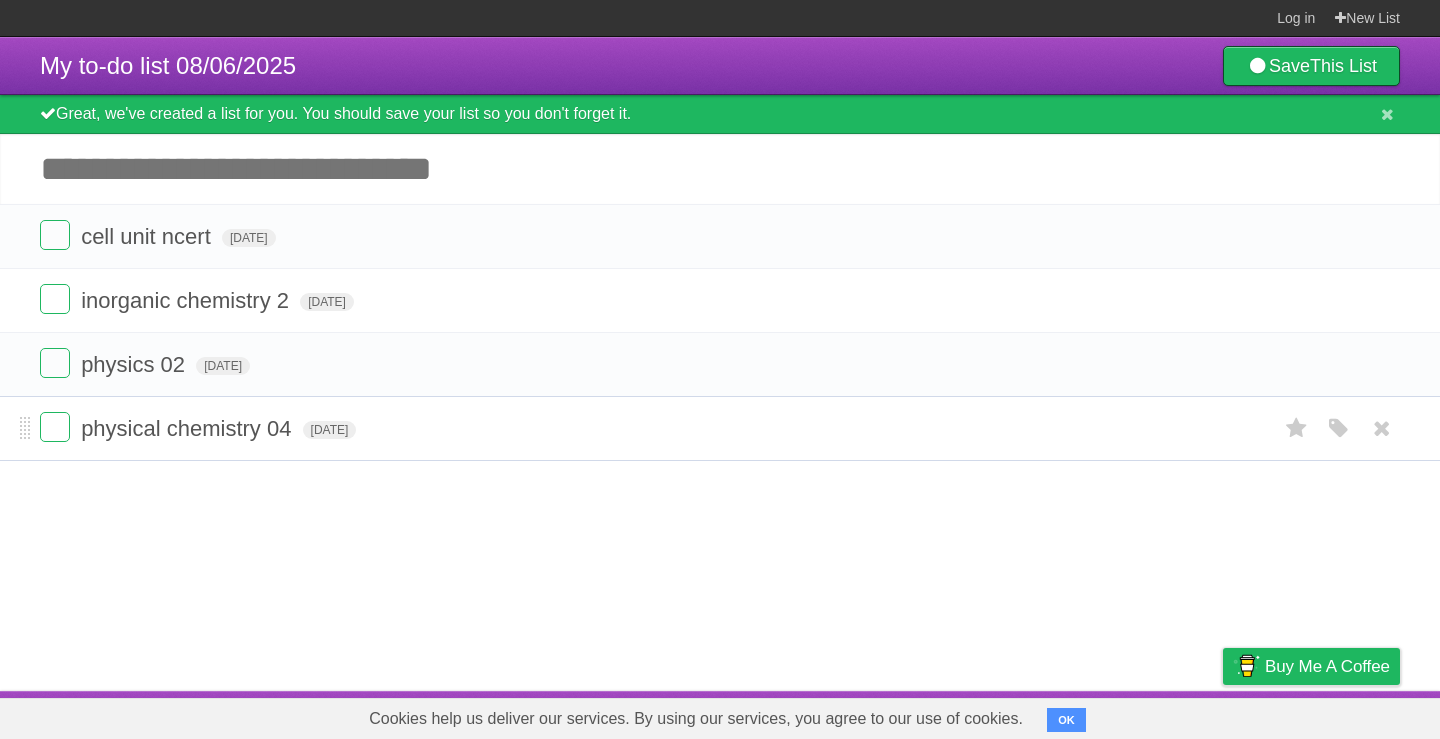 click on "physical chemistry 04
[DATE]
White
Red
Blue
Green
Purple
Orange" at bounding box center (720, 428) 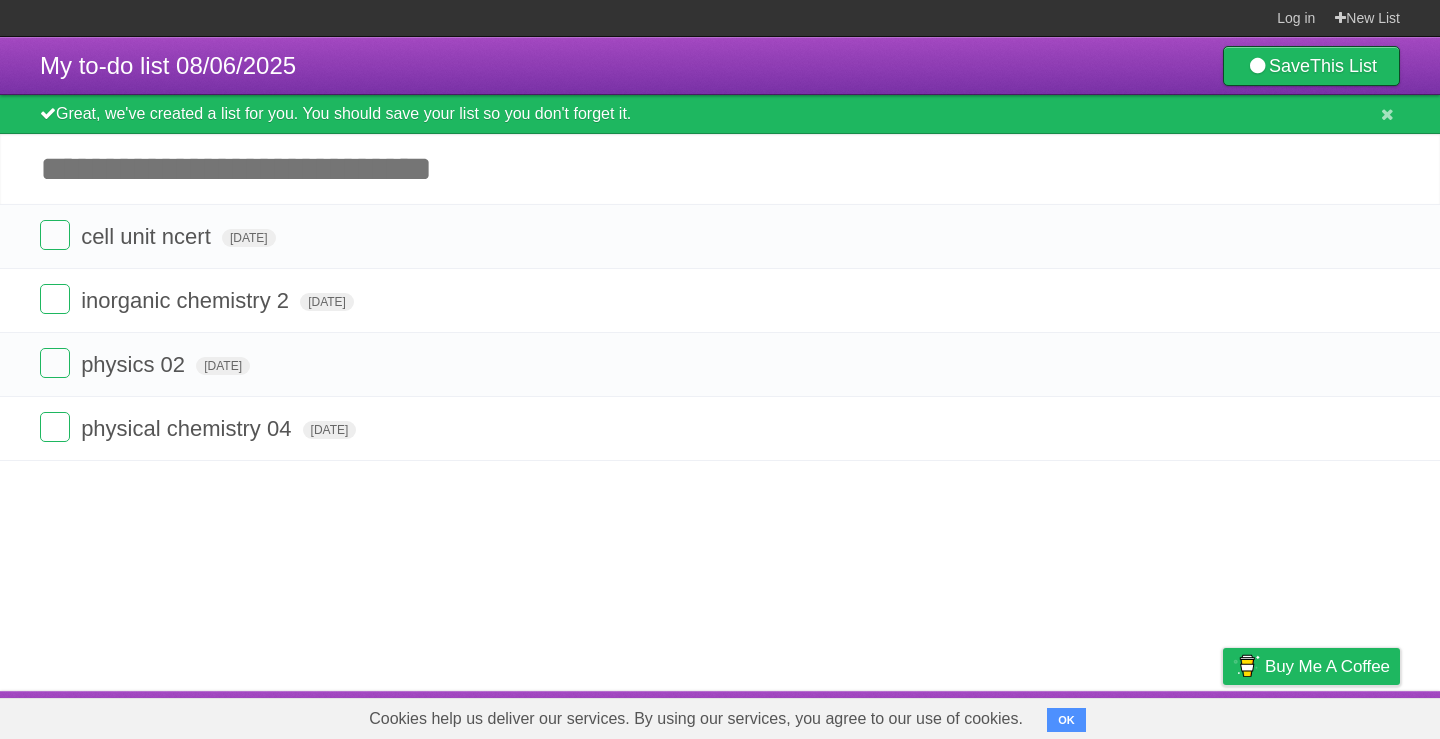 click on "My to-do list [DATE]
Save  This List
Great, we've created a list for you. You should save your list so you don't forget it.
Add another task
*********
cell unit ncert
[DATE]
White
Red
Blue
Green
Purple
Orange
inorganic chemistry 2
[DATE]
White
Red
Blue
Green
Purple
Orange
physics 02
[DATE]
White
Red
Blue
Green
Purple
Orange
physical chemistry 04
[DATE]
White
Red
Blue
Green
Purple
Orange" at bounding box center [720, 364] 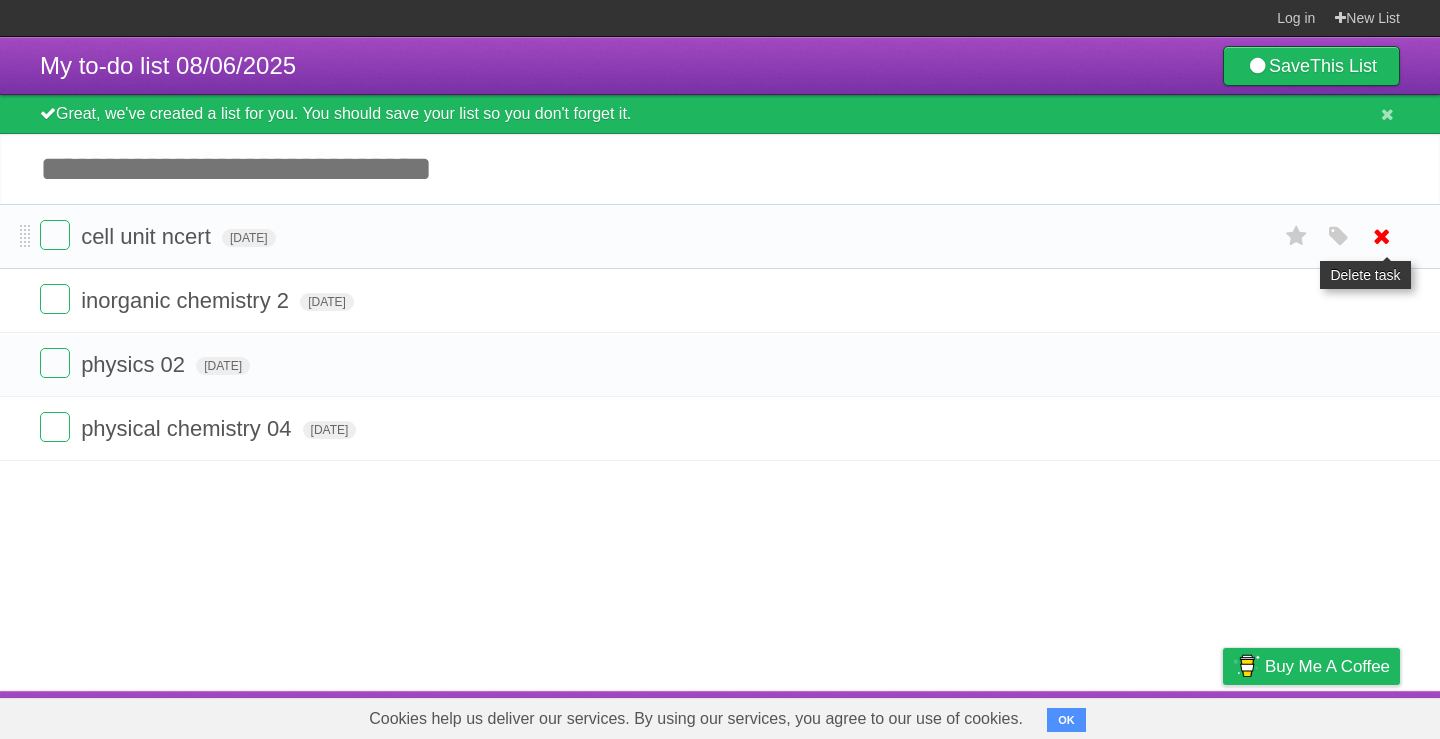 click at bounding box center [1382, 236] 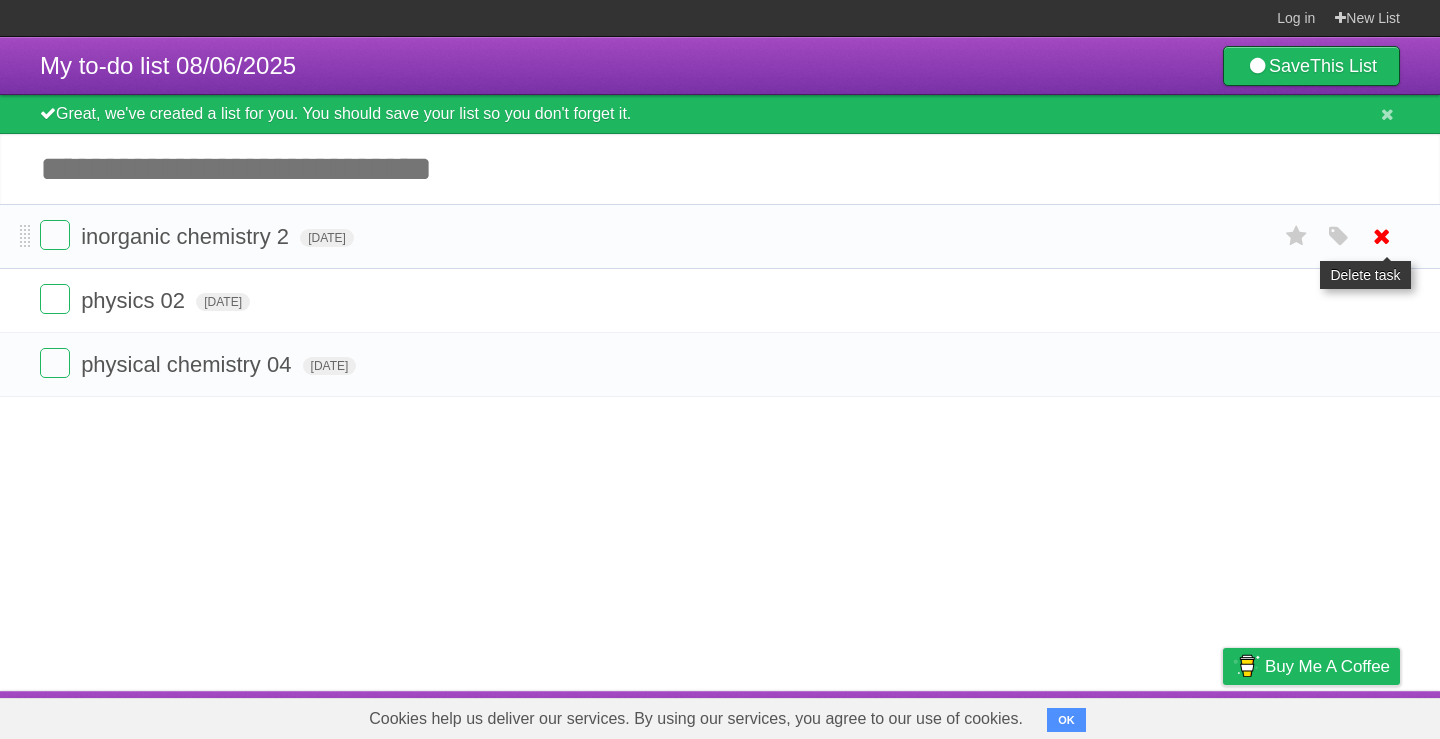 click at bounding box center [1382, 236] 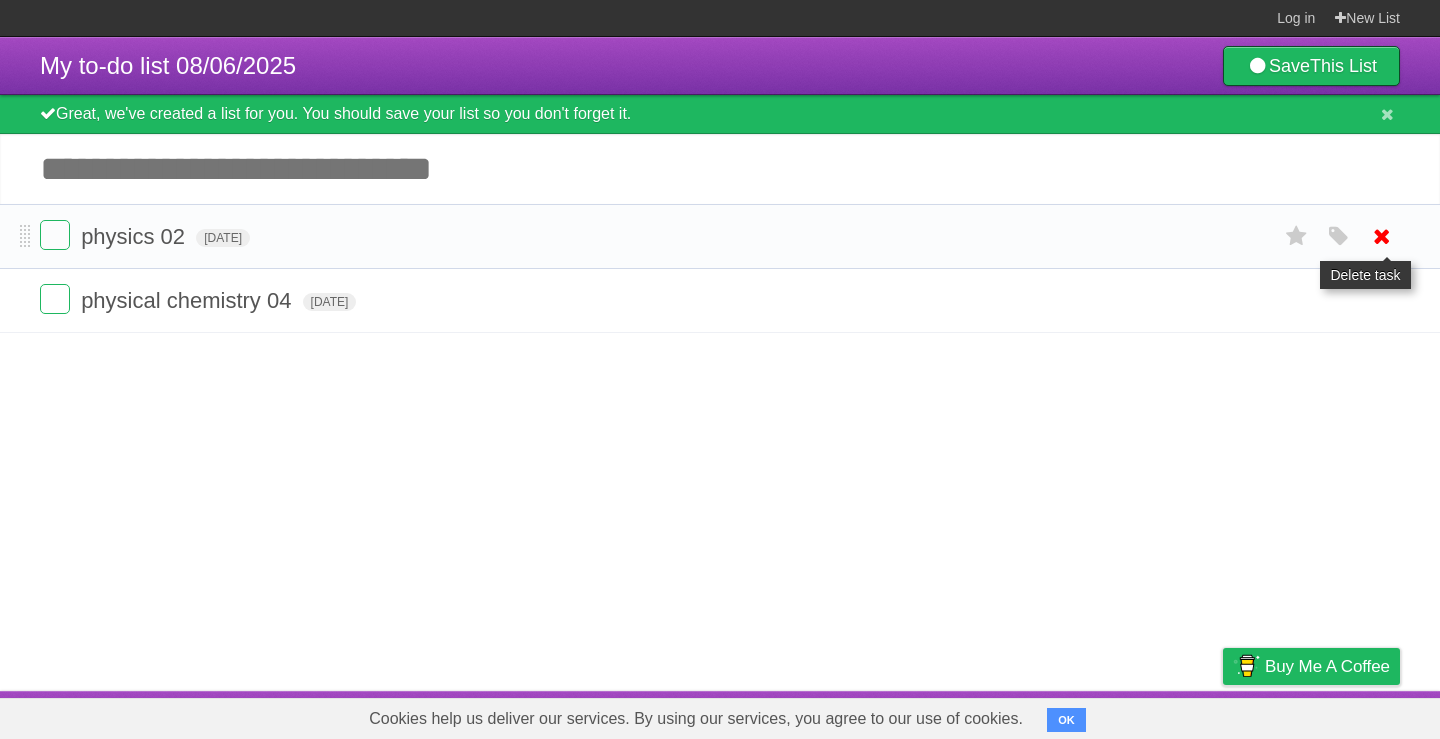 click at bounding box center (1382, 236) 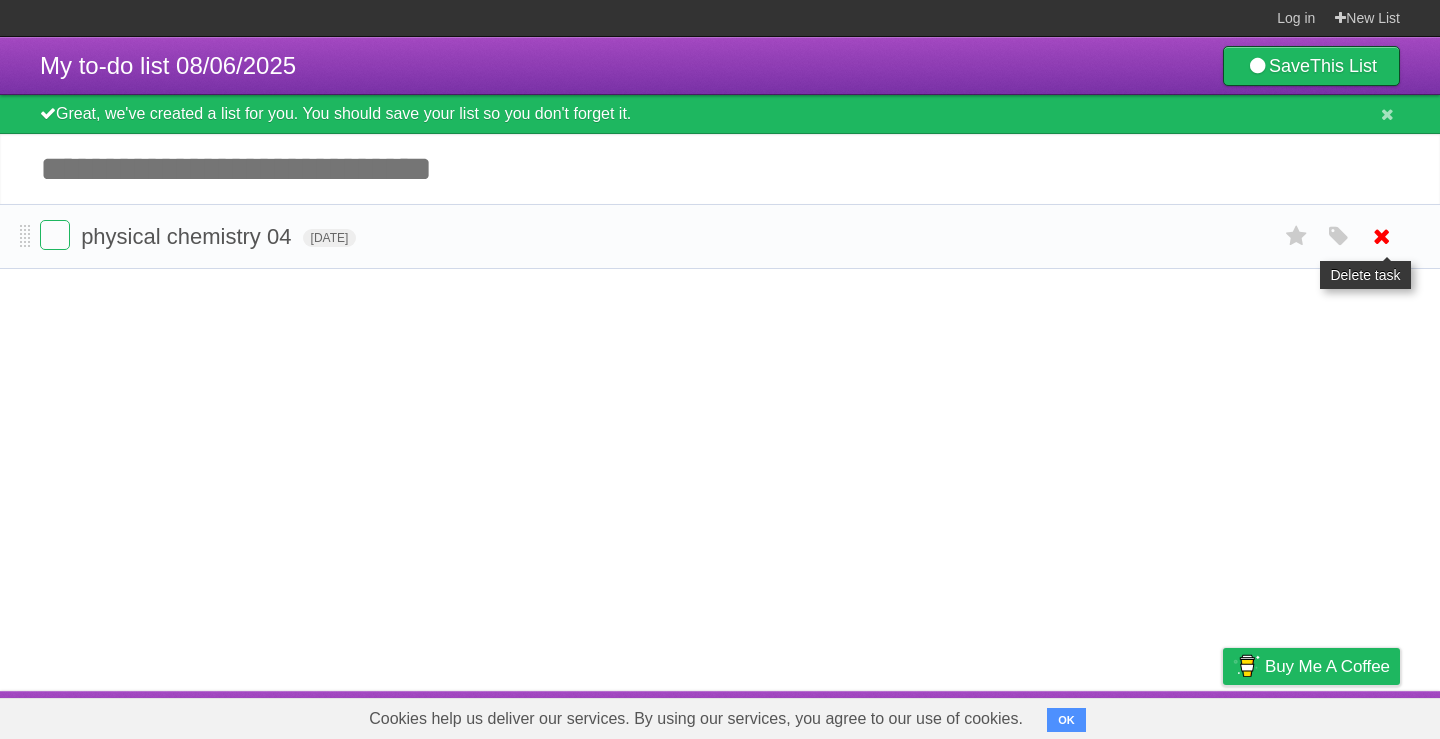 click at bounding box center (1382, 236) 